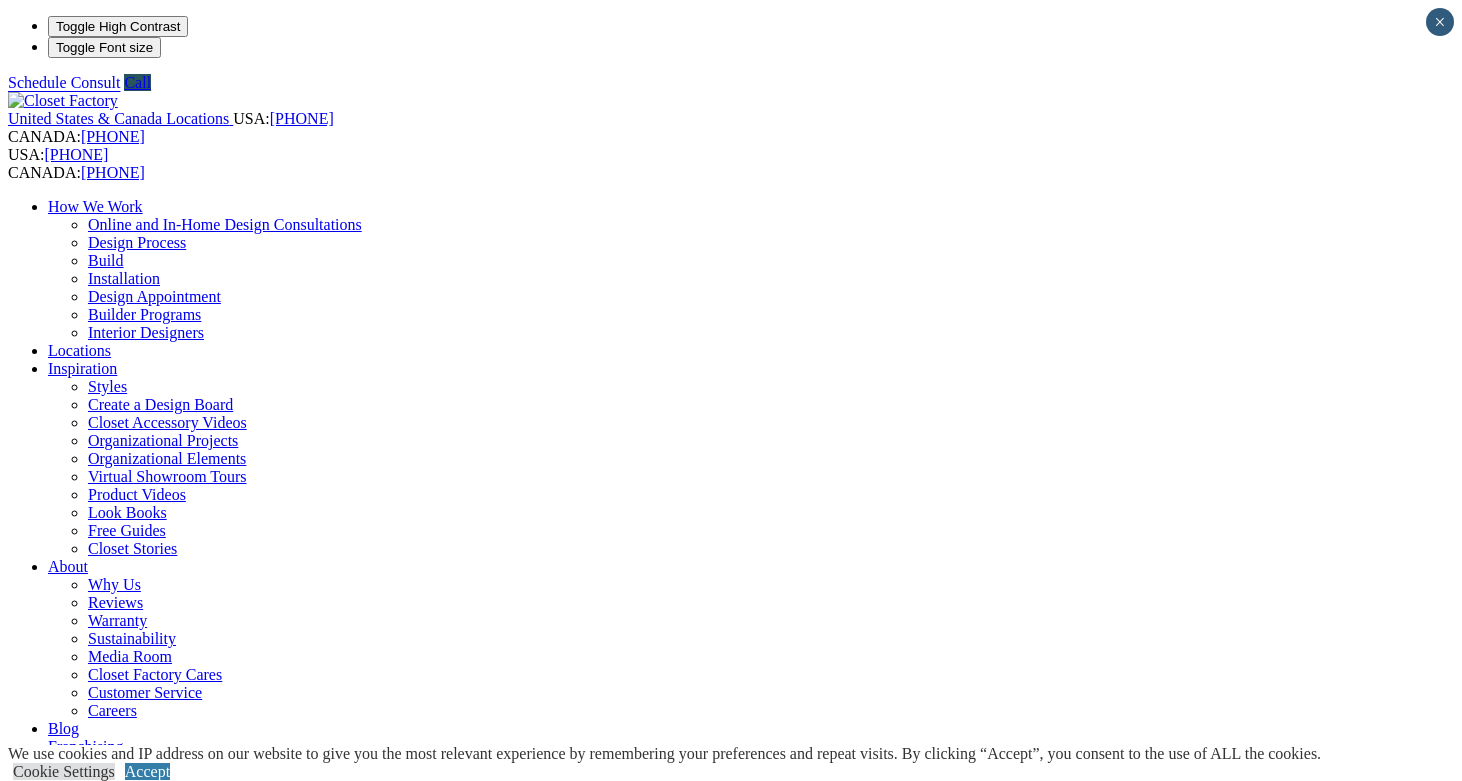 scroll, scrollTop: 0, scrollLeft: 0, axis: both 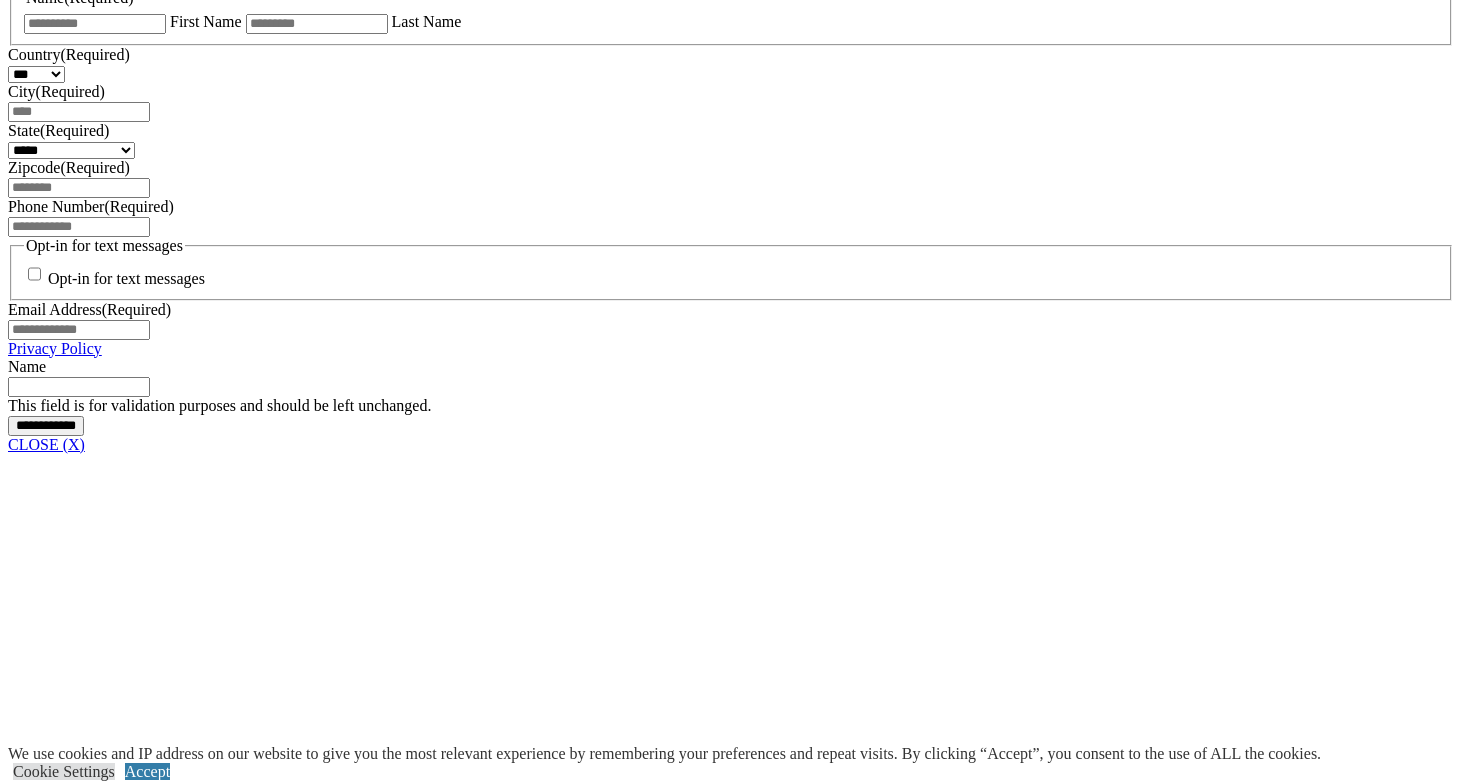 click on "Custom Closets" at bounding box center (98, 6461) 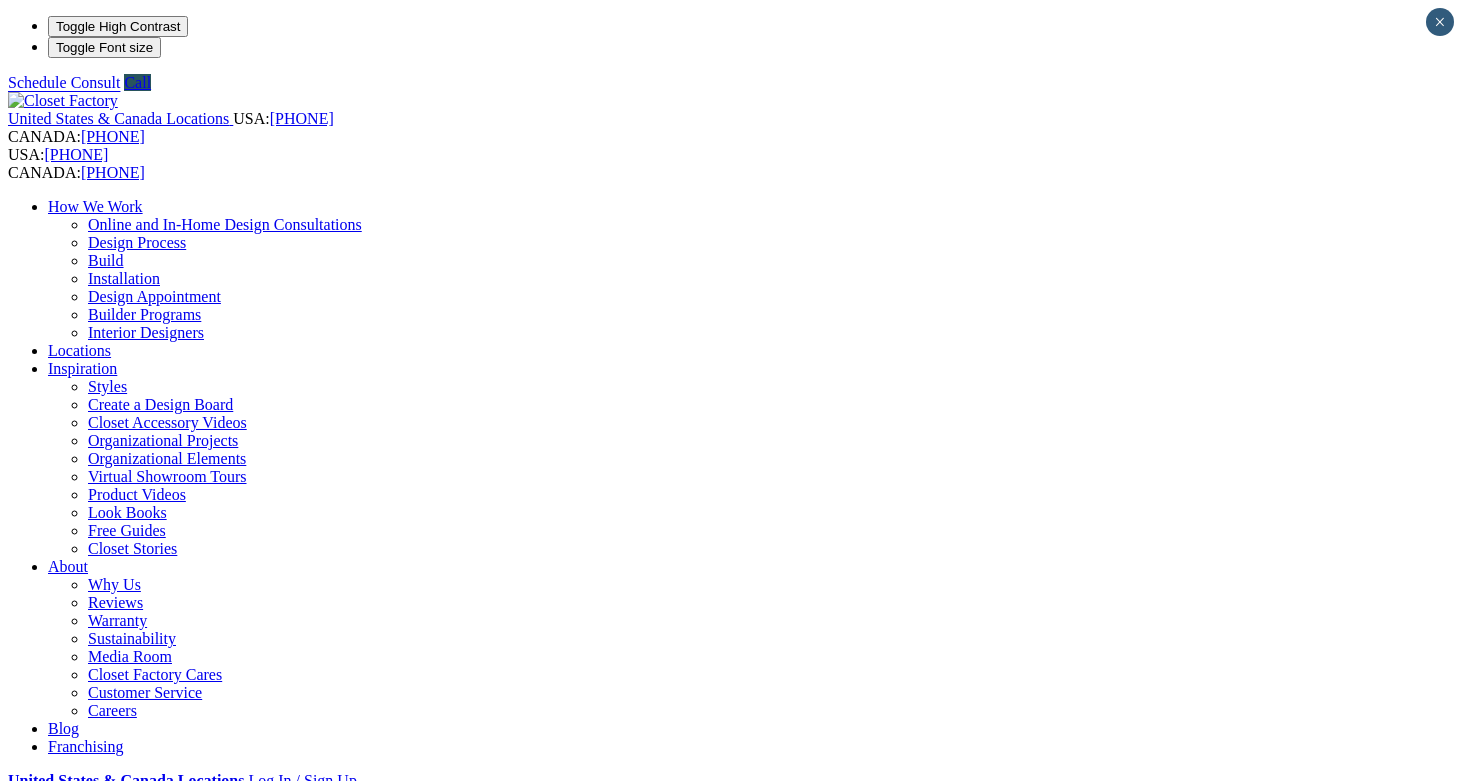 scroll, scrollTop: 0, scrollLeft: 0, axis: both 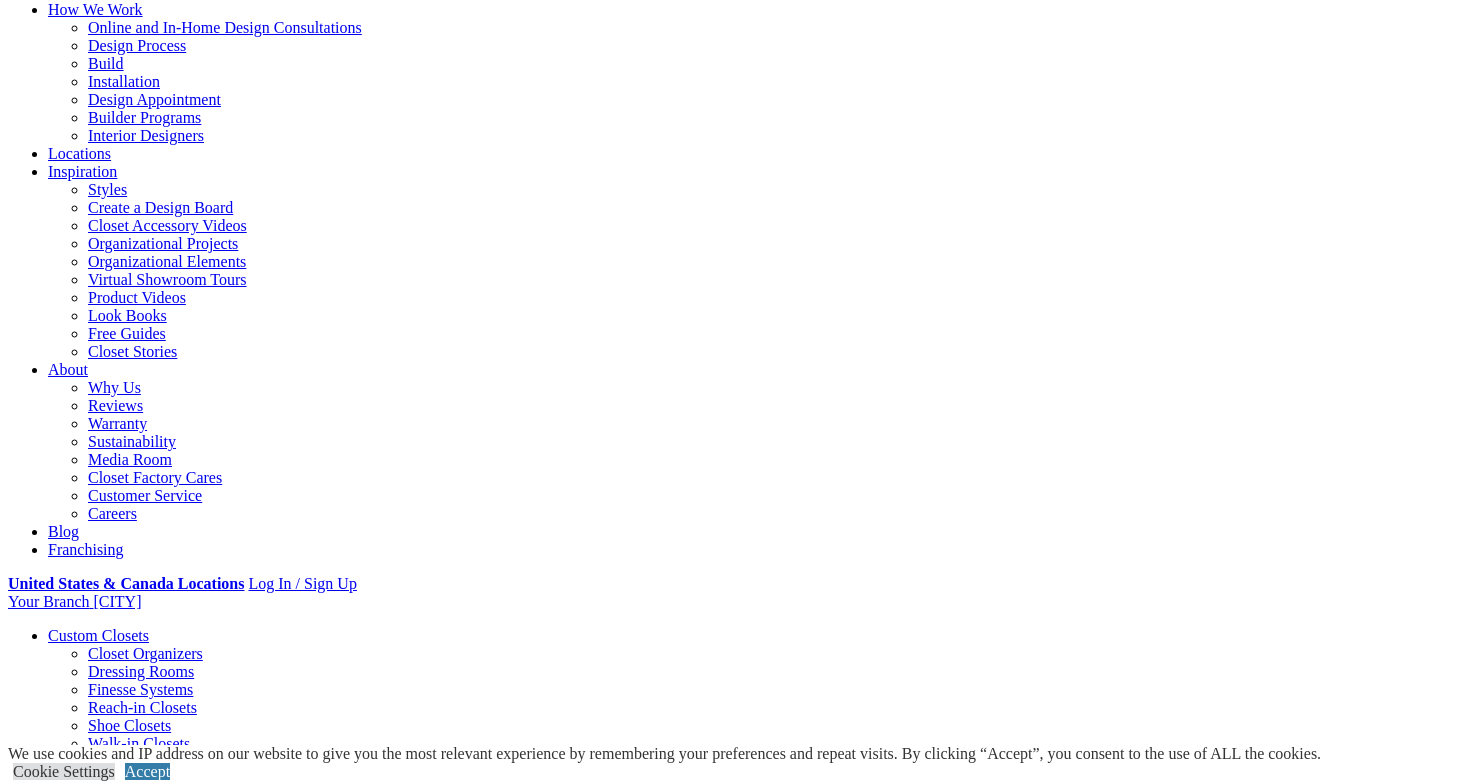 click on "Gallery" at bounding box center [111, 1879] 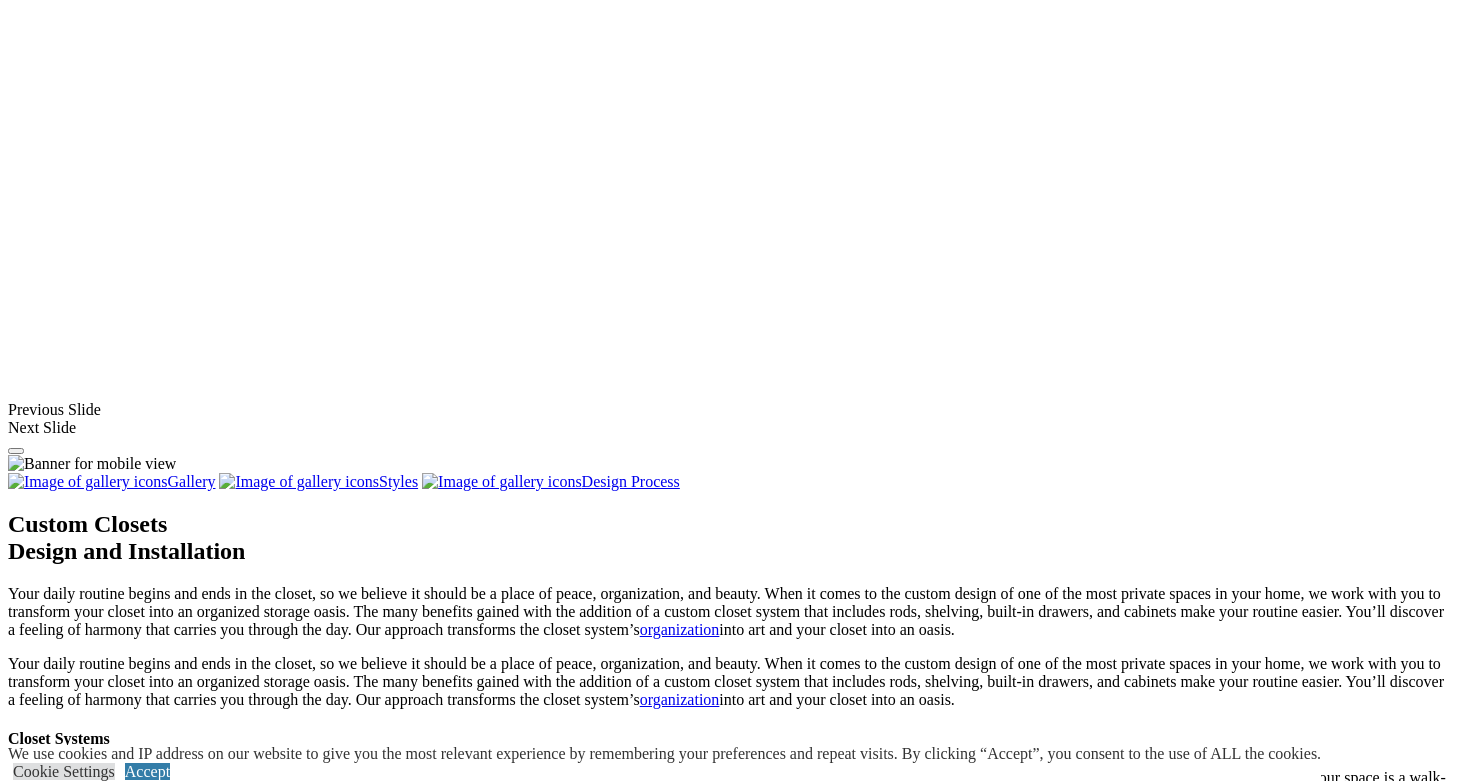 scroll, scrollTop: 1574, scrollLeft: 0, axis: vertical 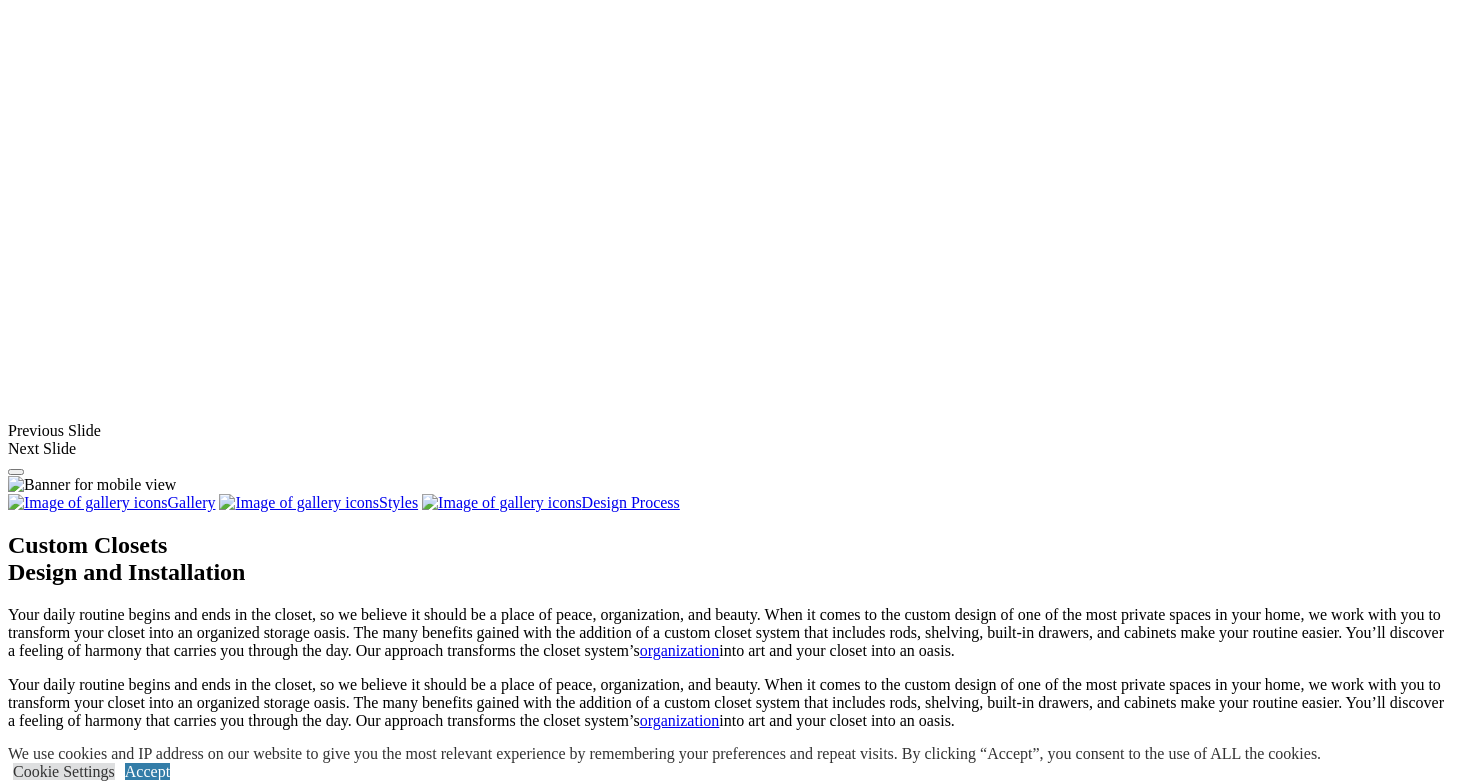click at bounding box center [120, 1951] 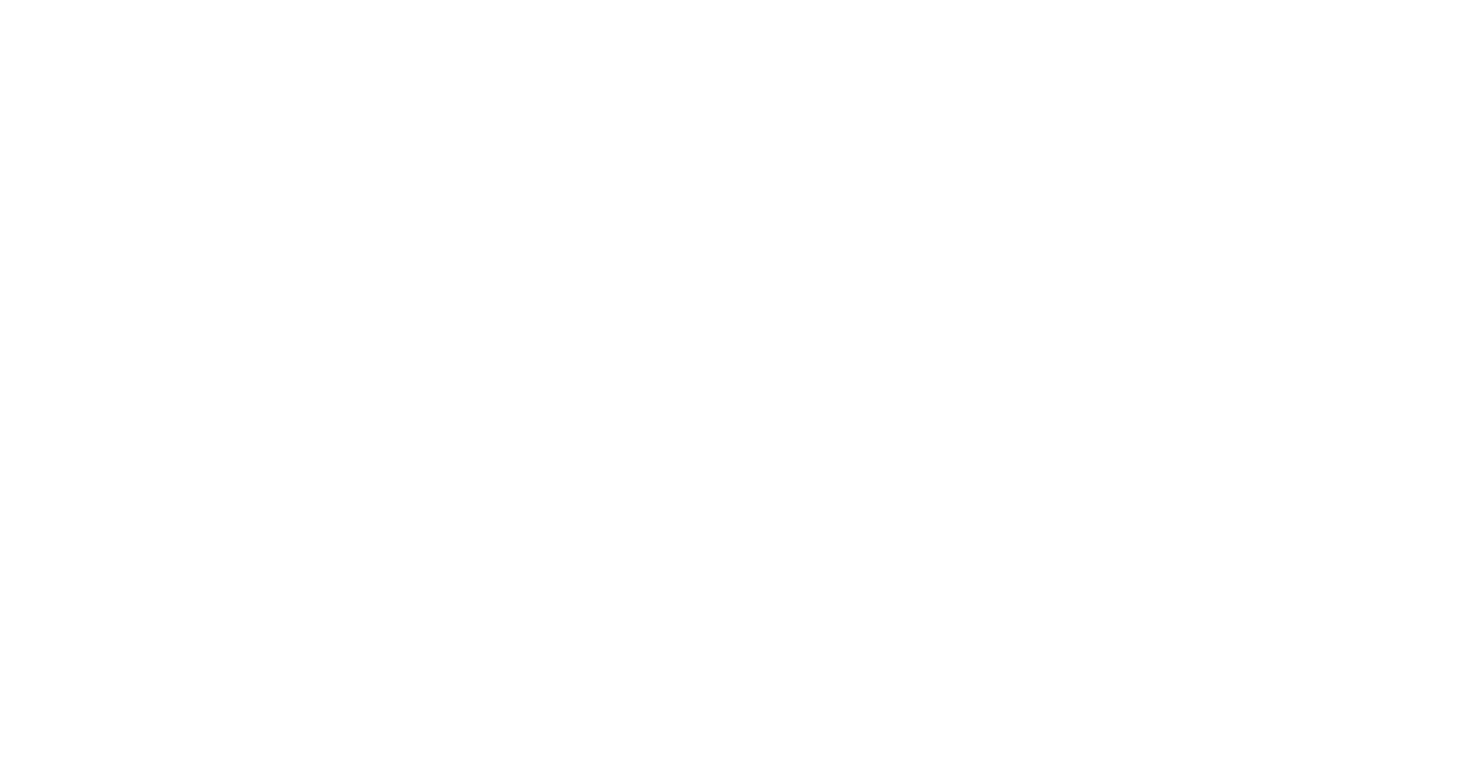 click at bounding box center [8, 48962] 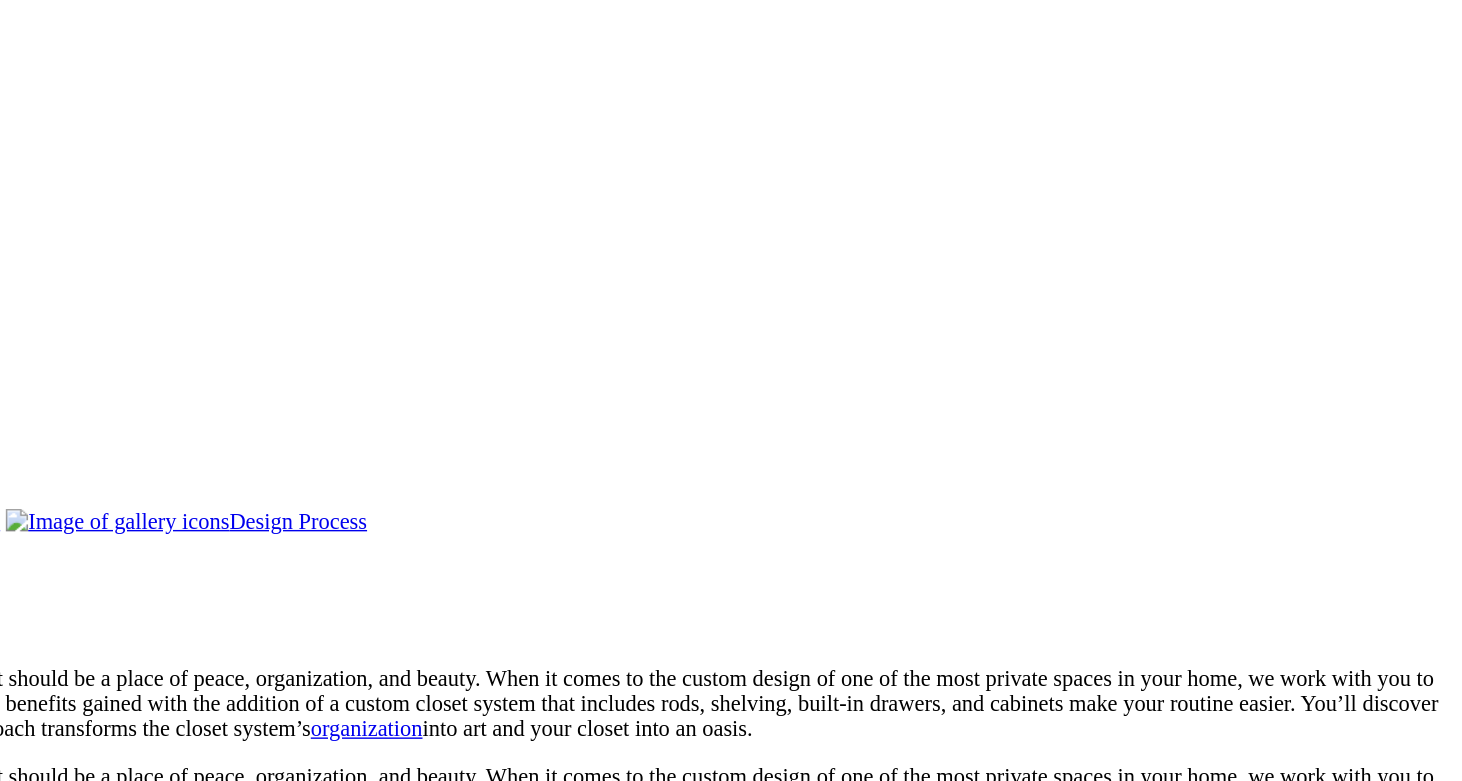 click at bounding box center (148, 48953) 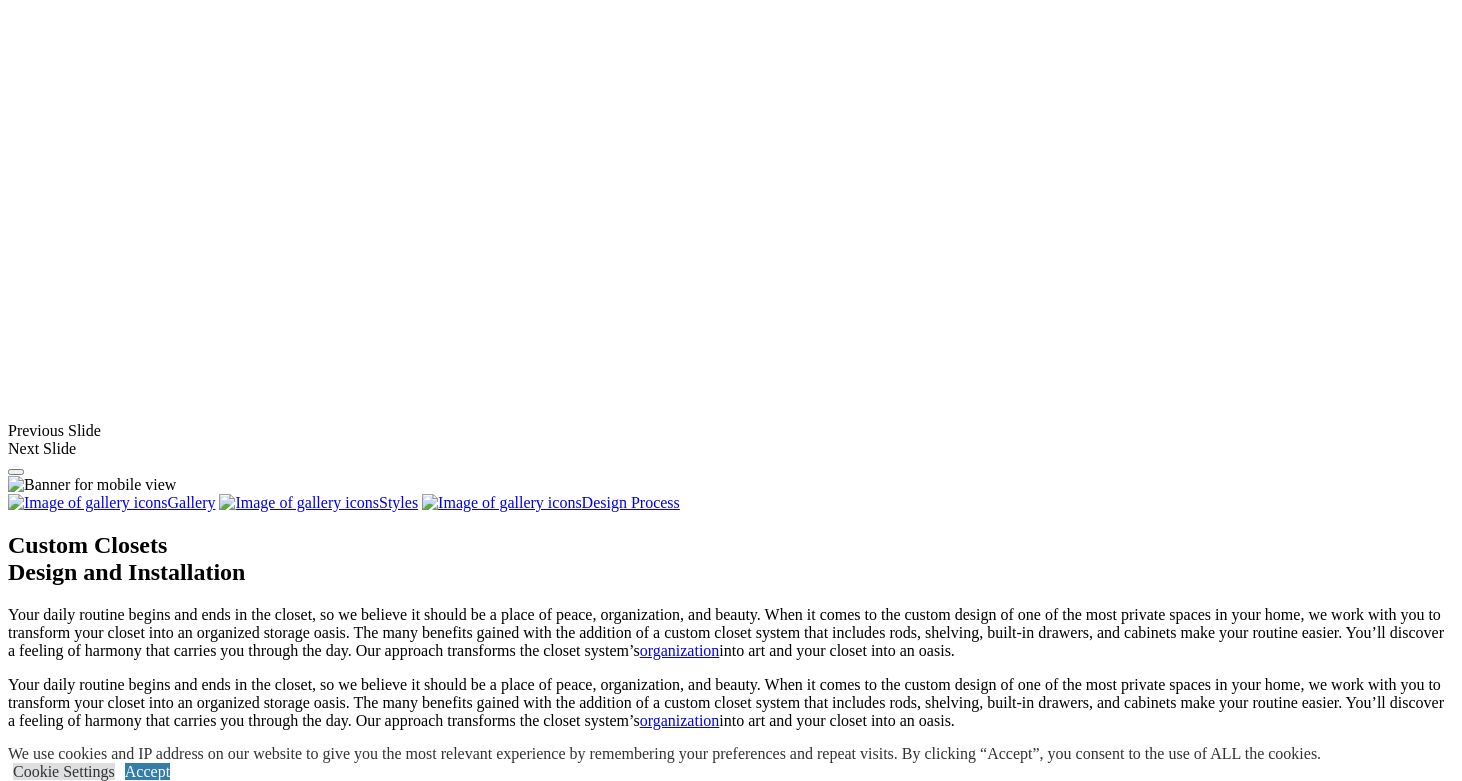 click at bounding box center (8, 48962) 